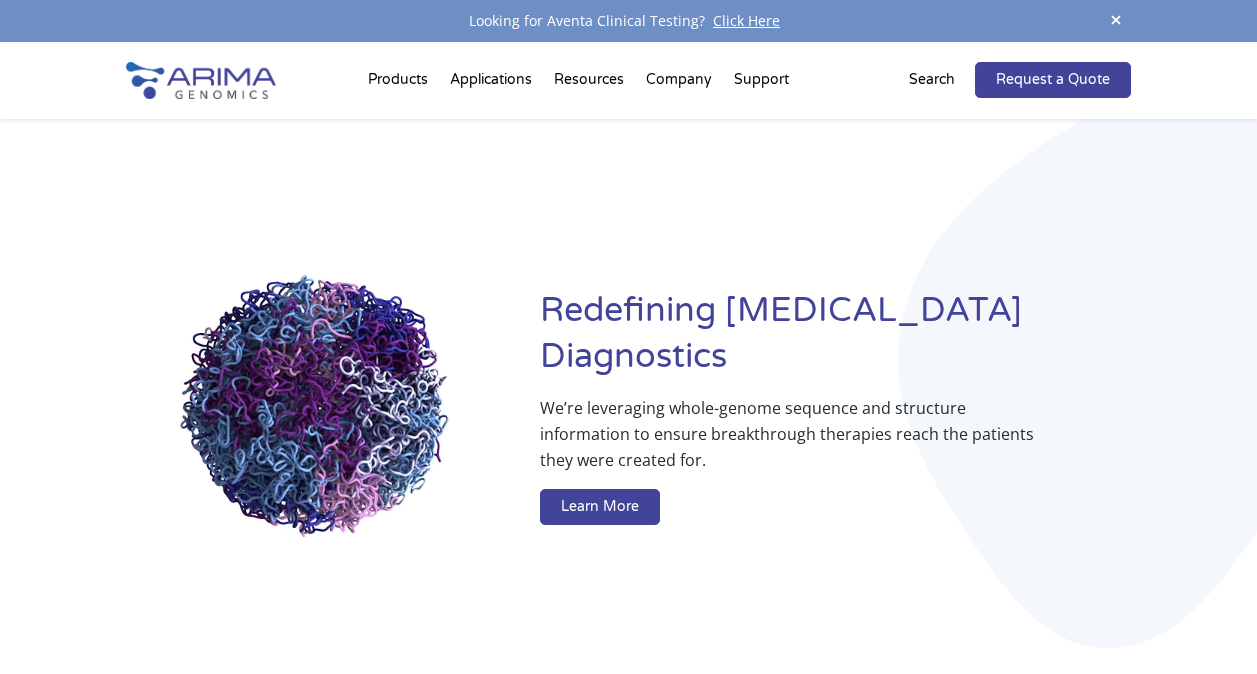 scroll, scrollTop: 0, scrollLeft: 0, axis: both 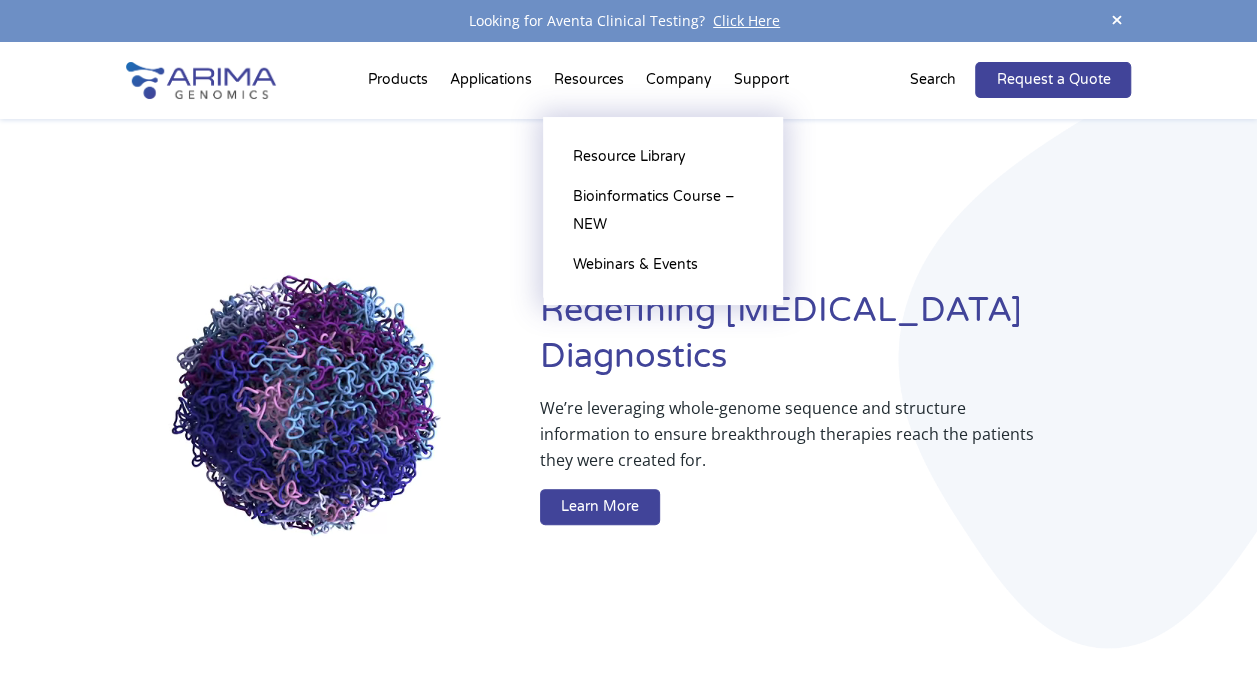 click on "Resources Resource Library Documentation Publications Literature Videos Blog Bioinformatics Course – NEW Webinars & Events" at bounding box center (589, 84) 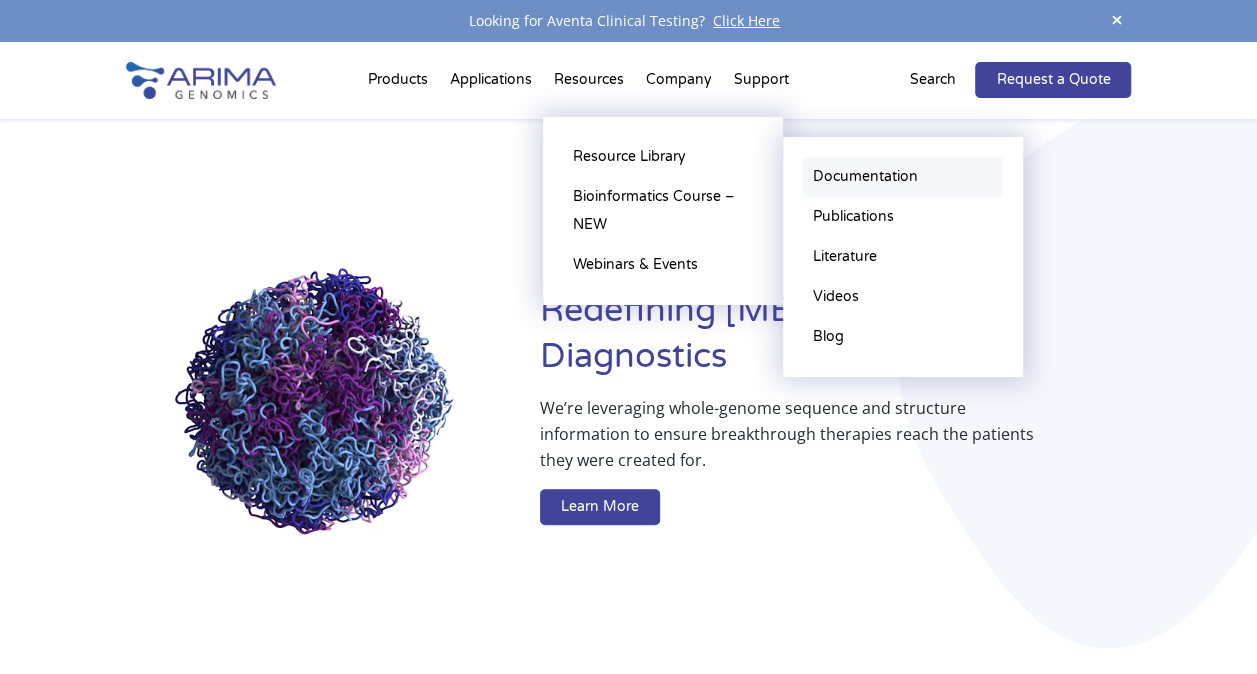 click on "Documentation" at bounding box center [903, 177] 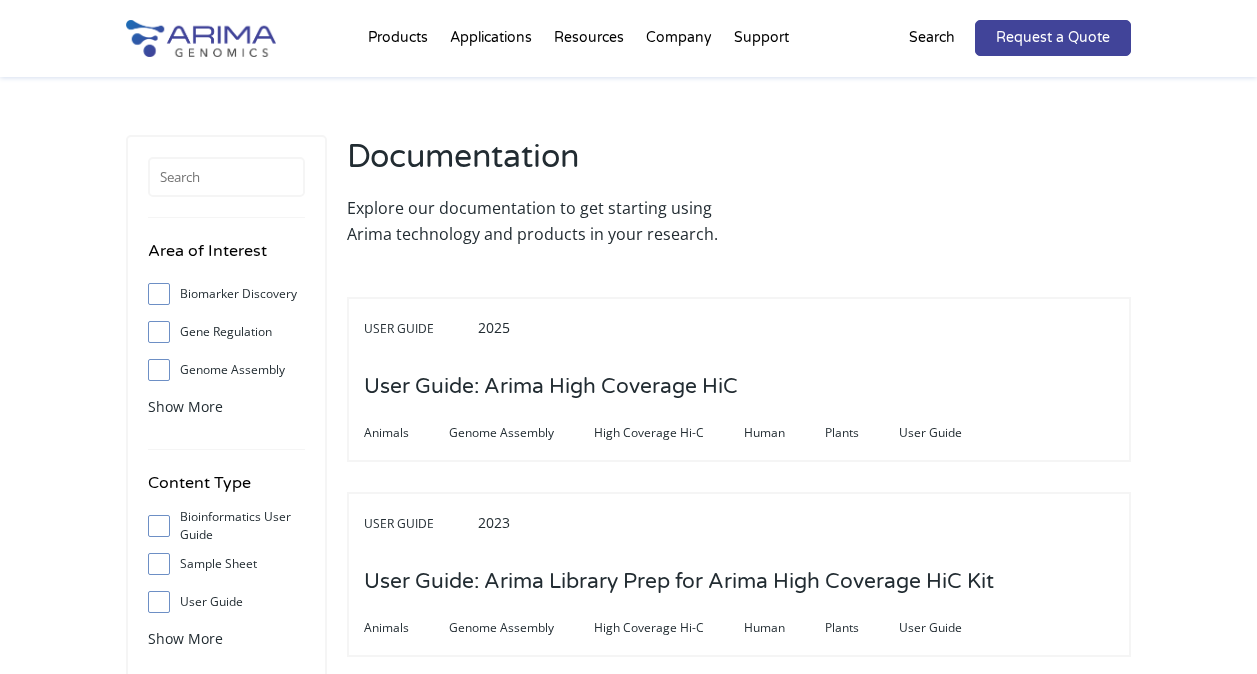 scroll, scrollTop: 0, scrollLeft: 0, axis: both 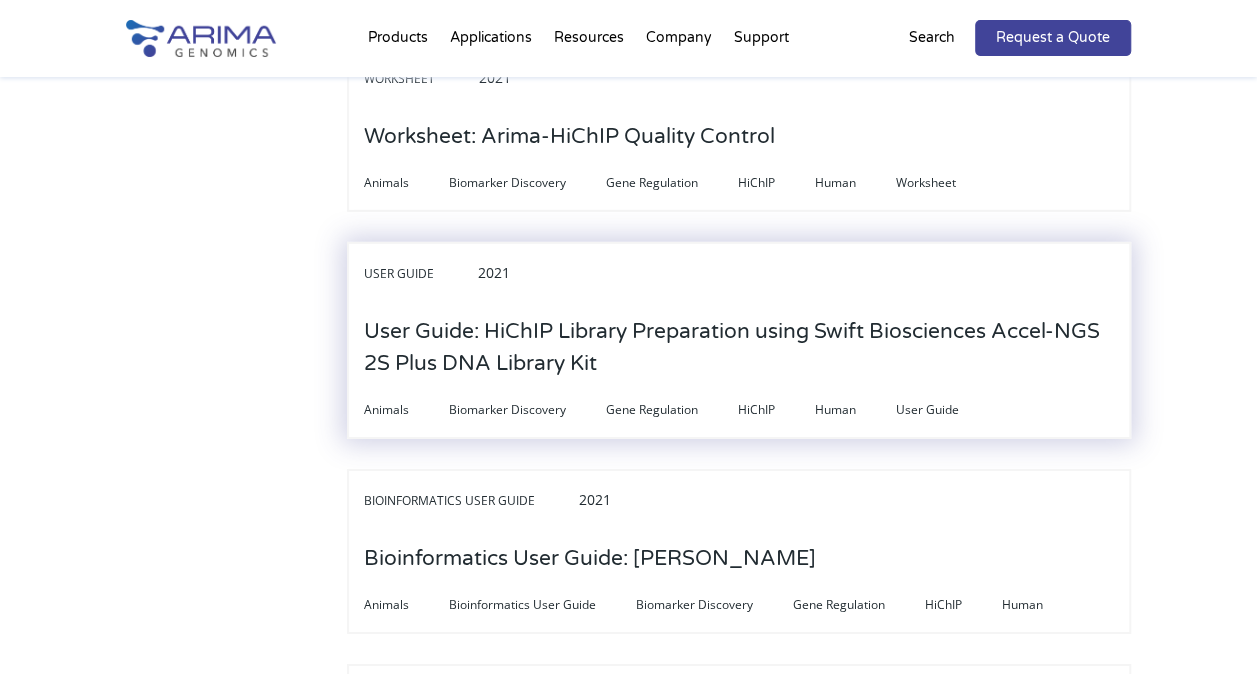 click on "User Guide: HiChIP Library Preparation using Swift Biosciences Accel-NGS 2S Plus DNA Library Kit" at bounding box center [739, 348] 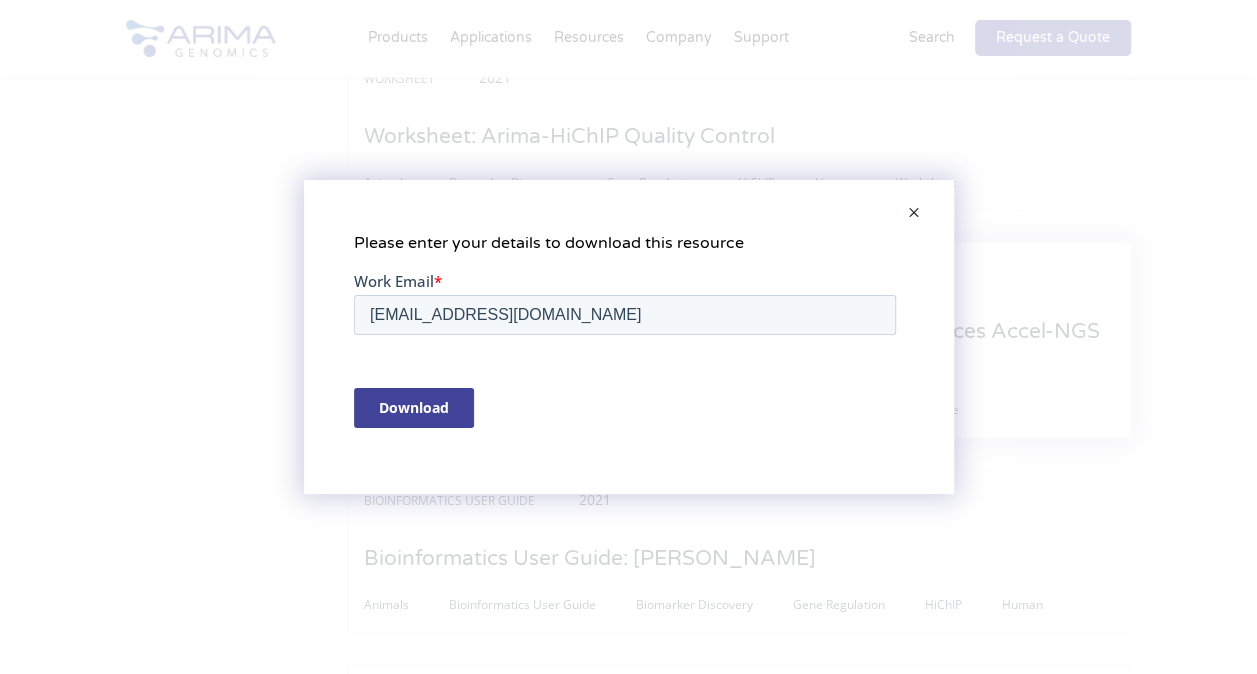 scroll, scrollTop: 0, scrollLeft: 0, axis: both 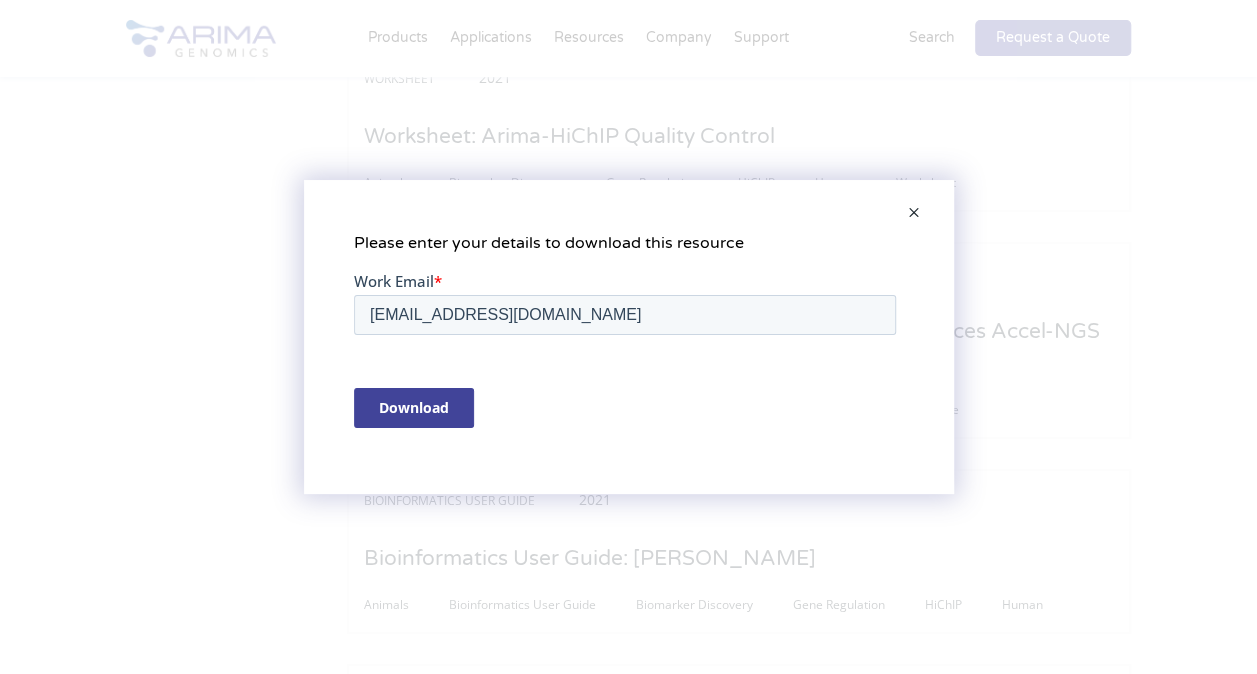 click on "Download" at bounding box center [413, 408] 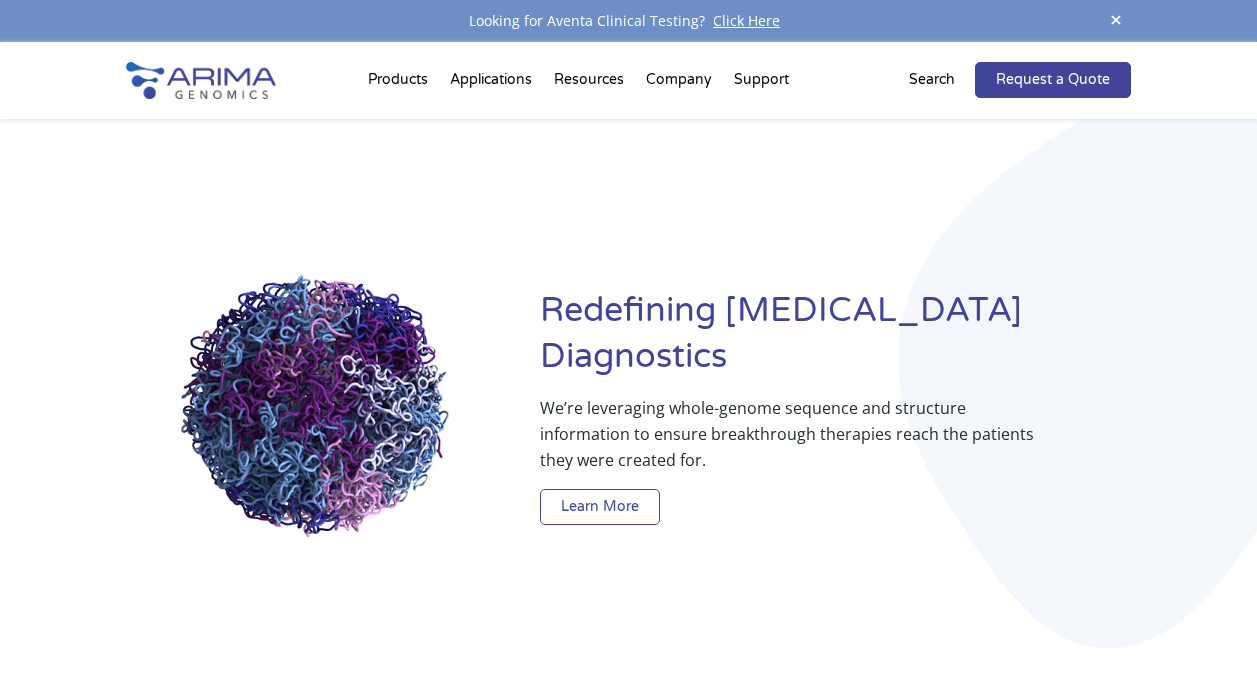 scroll, scrollTop: 0, scrollLeft: 0, axis: both 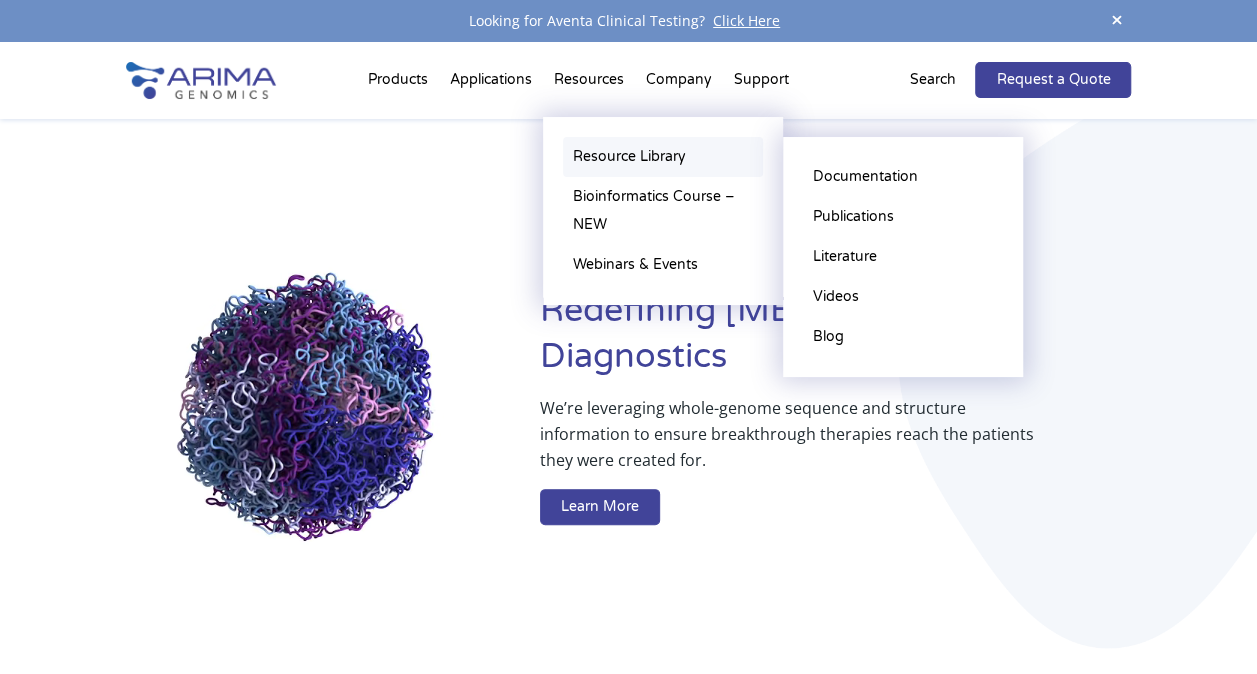 click on "Resource Library" at bounding box center (663, 157) 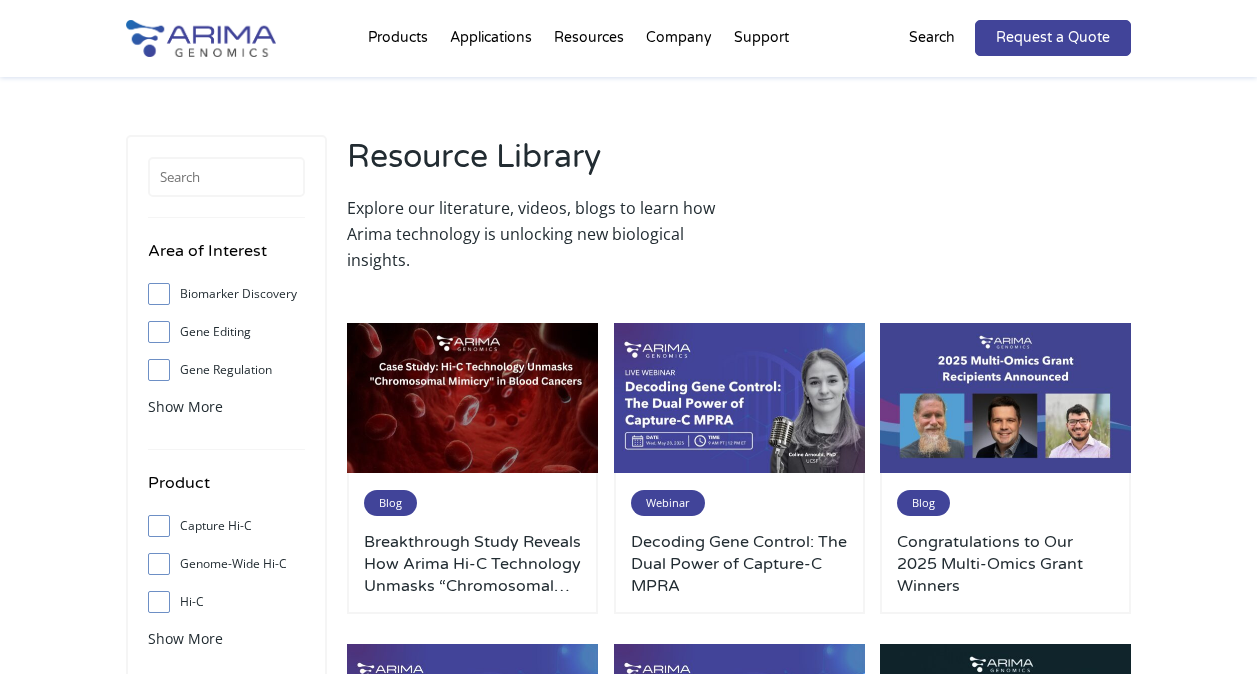 scroll, scrollTop: 0, scrollLeft: 0, axis: both 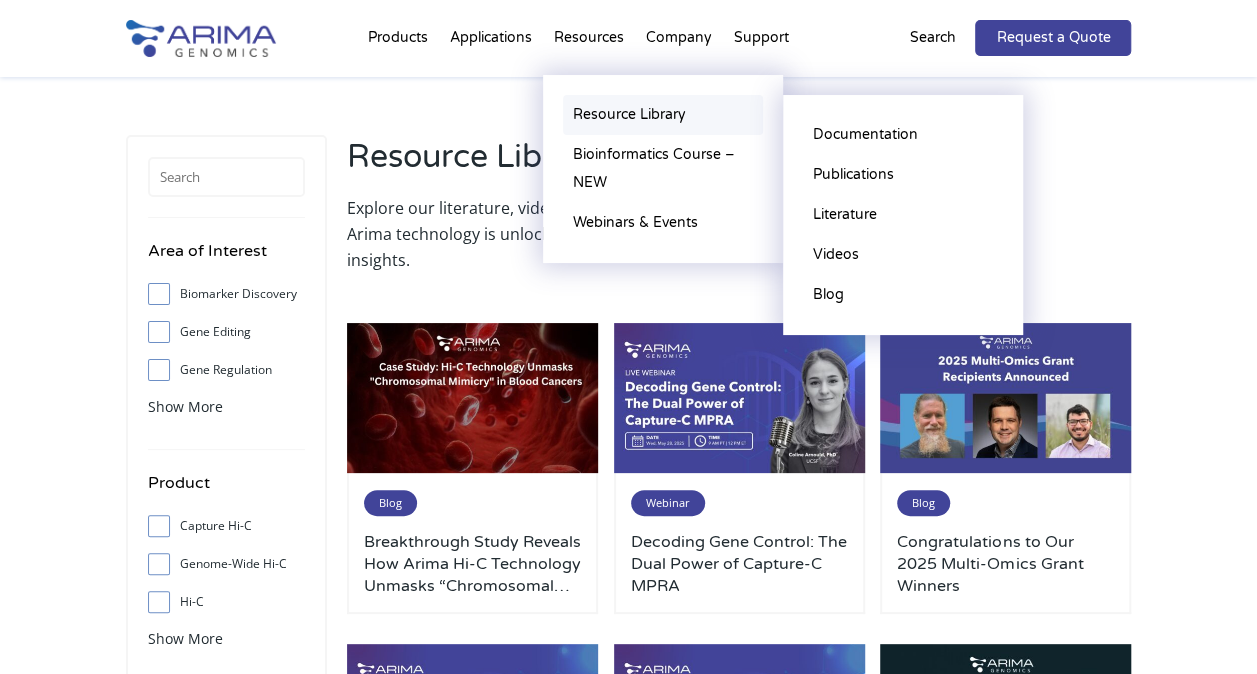 click on "Resource Library" at bounding box center [663, 115] 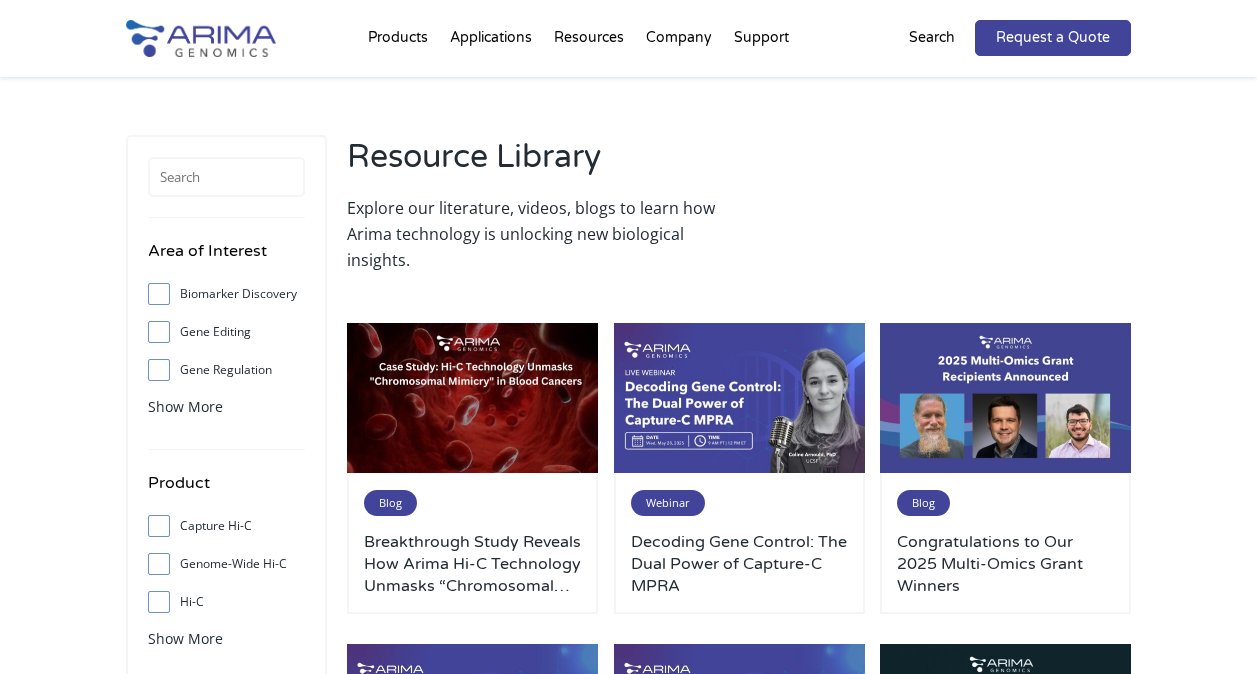 scroll, scrollTop: 0, scrollLeft: 0, axis: both 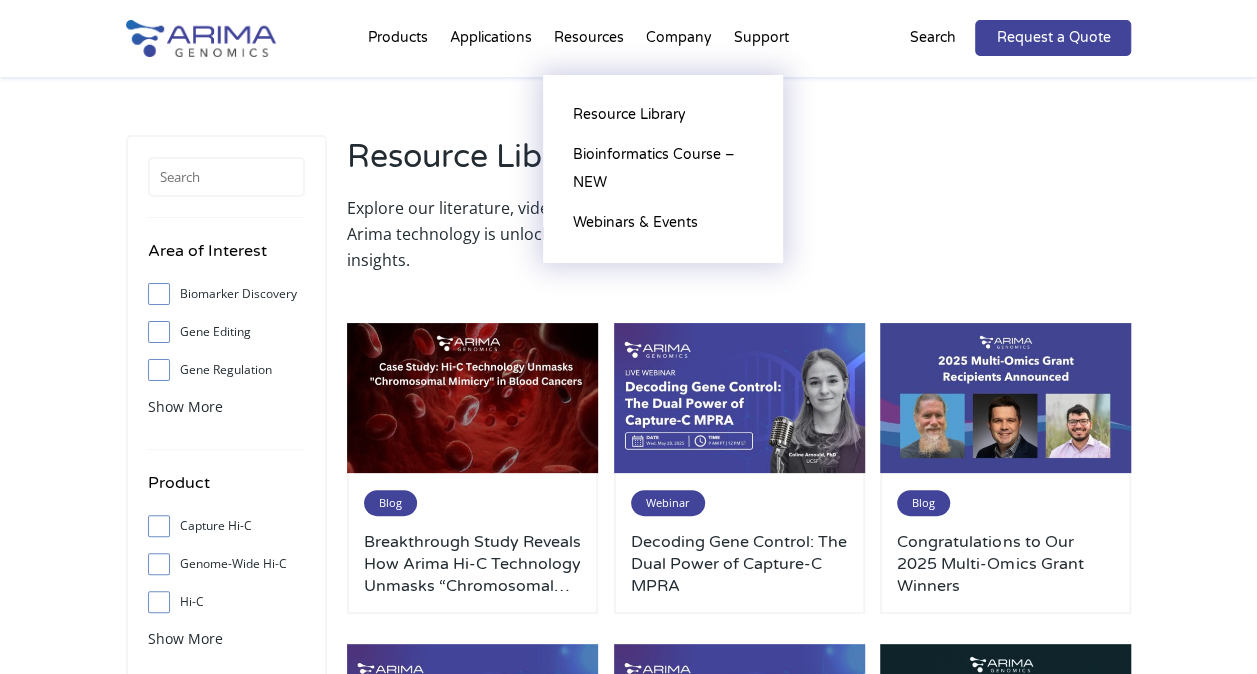 click on "Resources Resource Library Documentation Publications Literature Videos Blog Bioinformatics Course – NEW Webinars & Events" at bounding box center (589, 42) 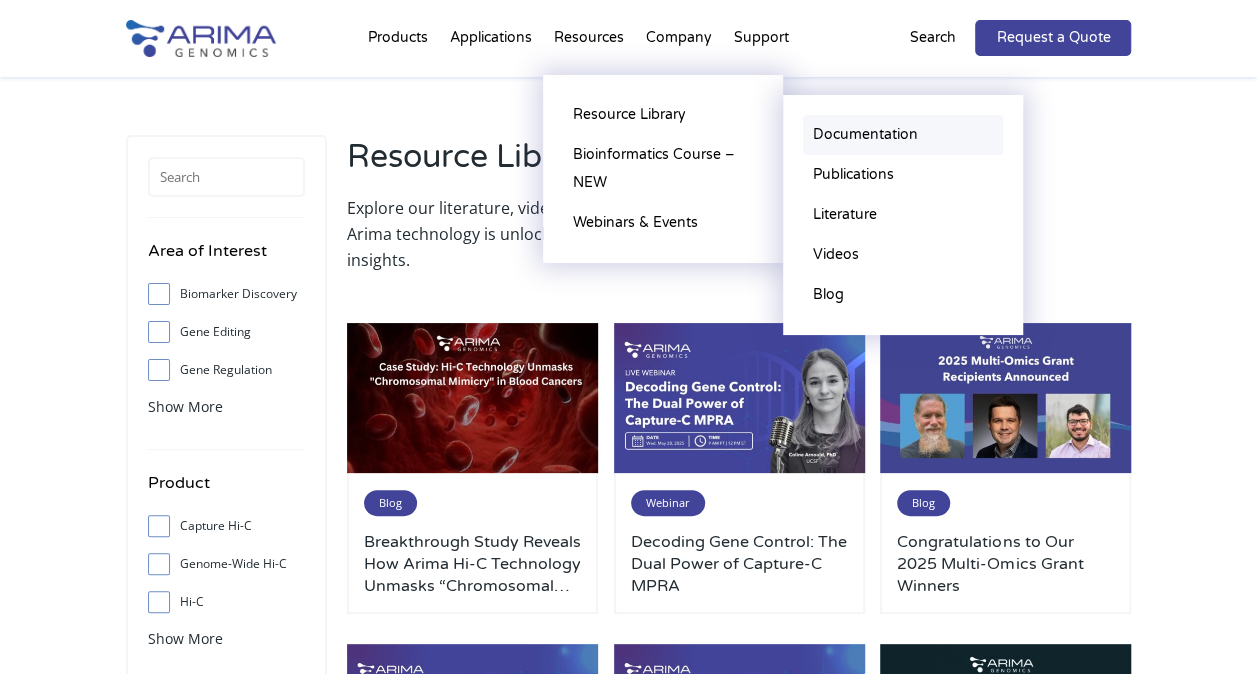 click on "Documentation" at bounding box center [903, 135] 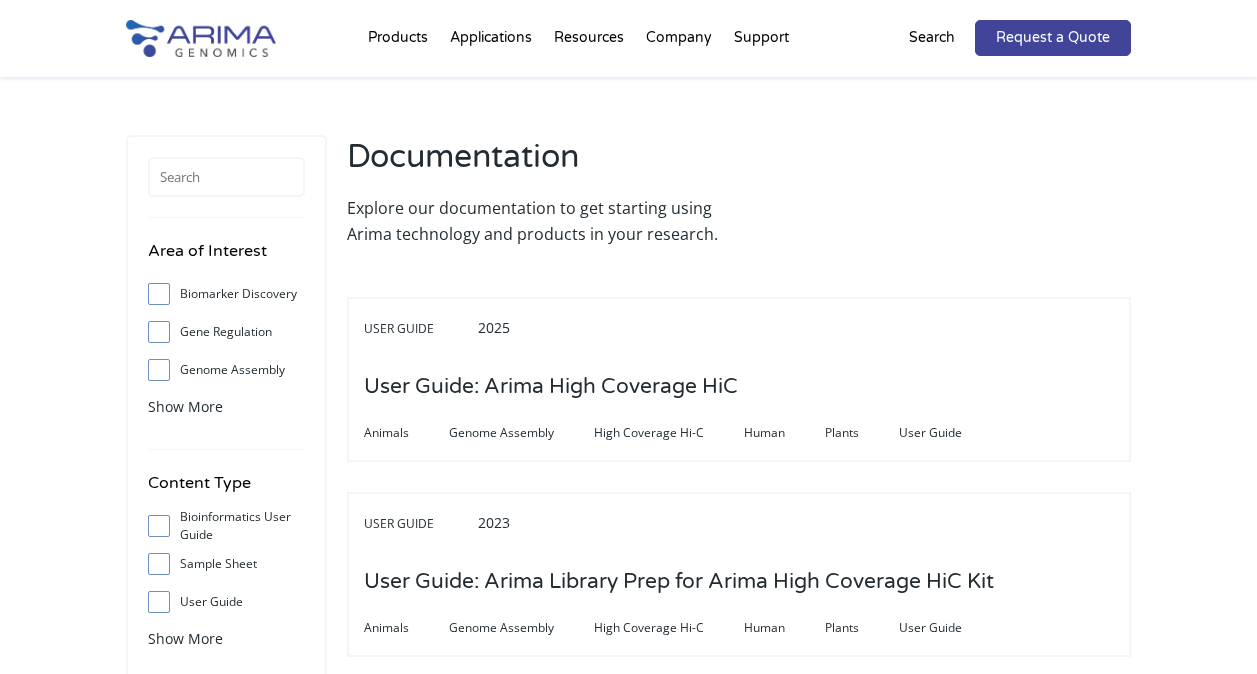 scroll, scrollTop: 0, scrollLeft: 0, axis: both 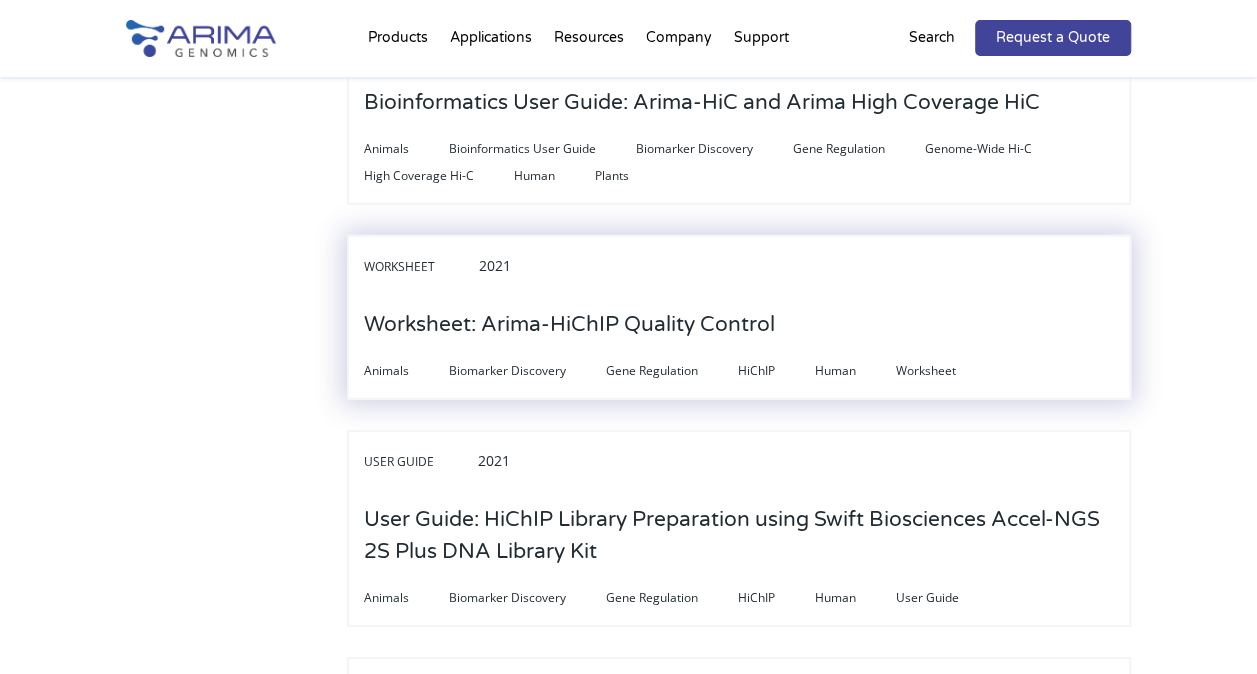 click on "Worksheet: Arima-HiChIP Quality Control" at bounding box center (569, 325) 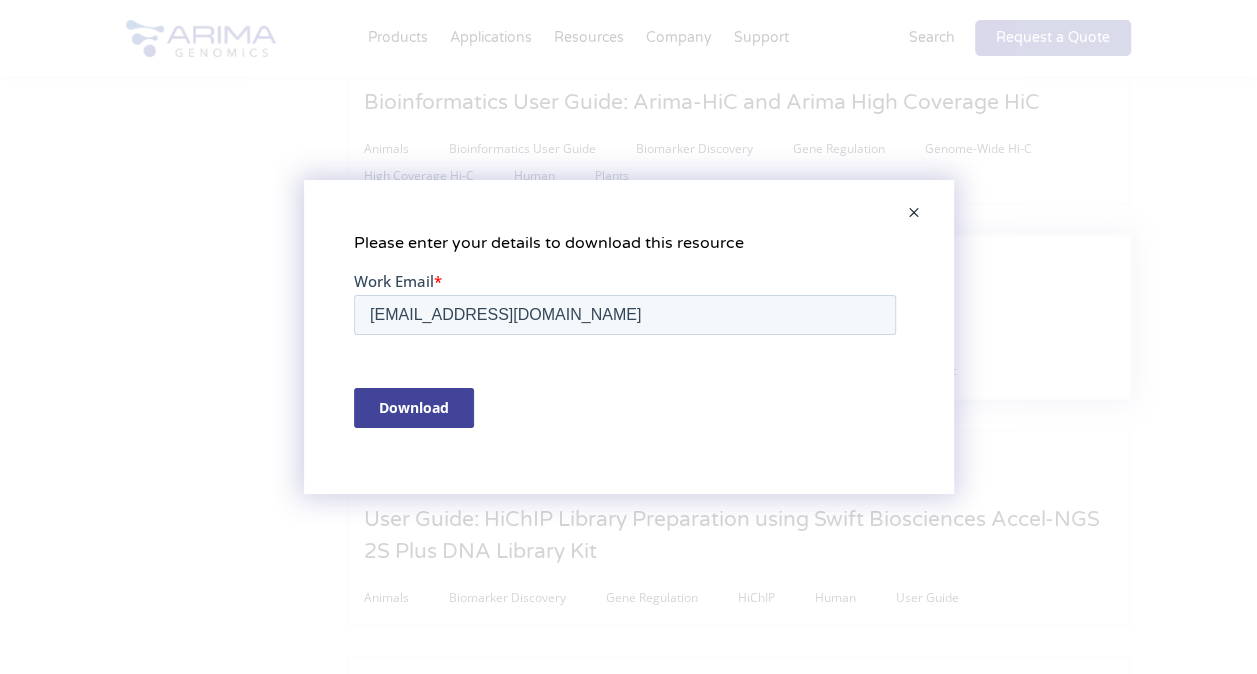 scroll, scrollTop: 0, scrollLeft: 0, axis: both 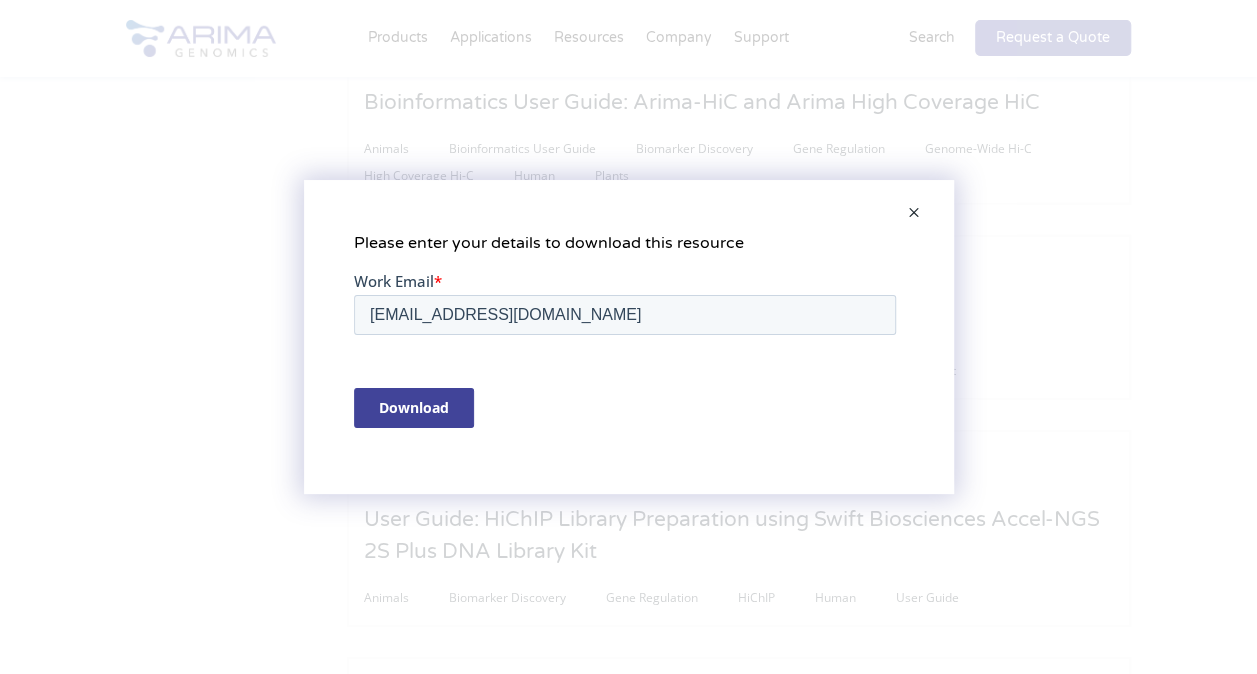 click on "Download" at bounding box center (413, 408) 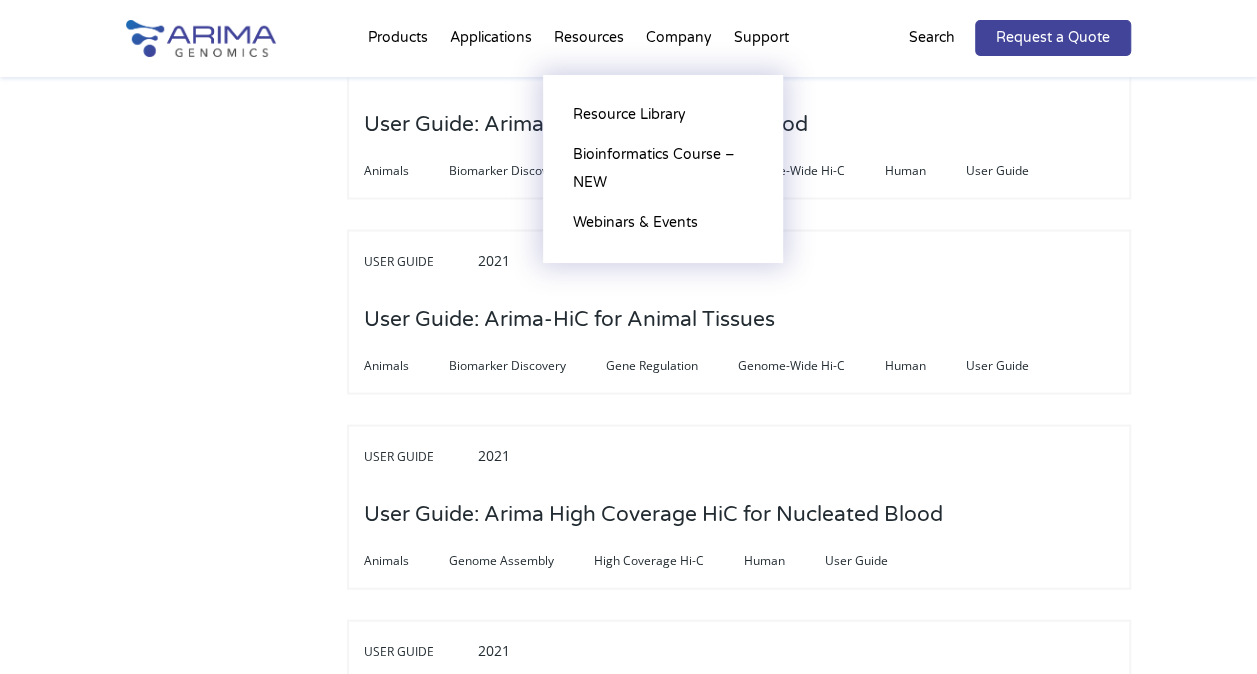 scroll, scrollTop: 5614, scrollLeft: 0, axis: vertical 